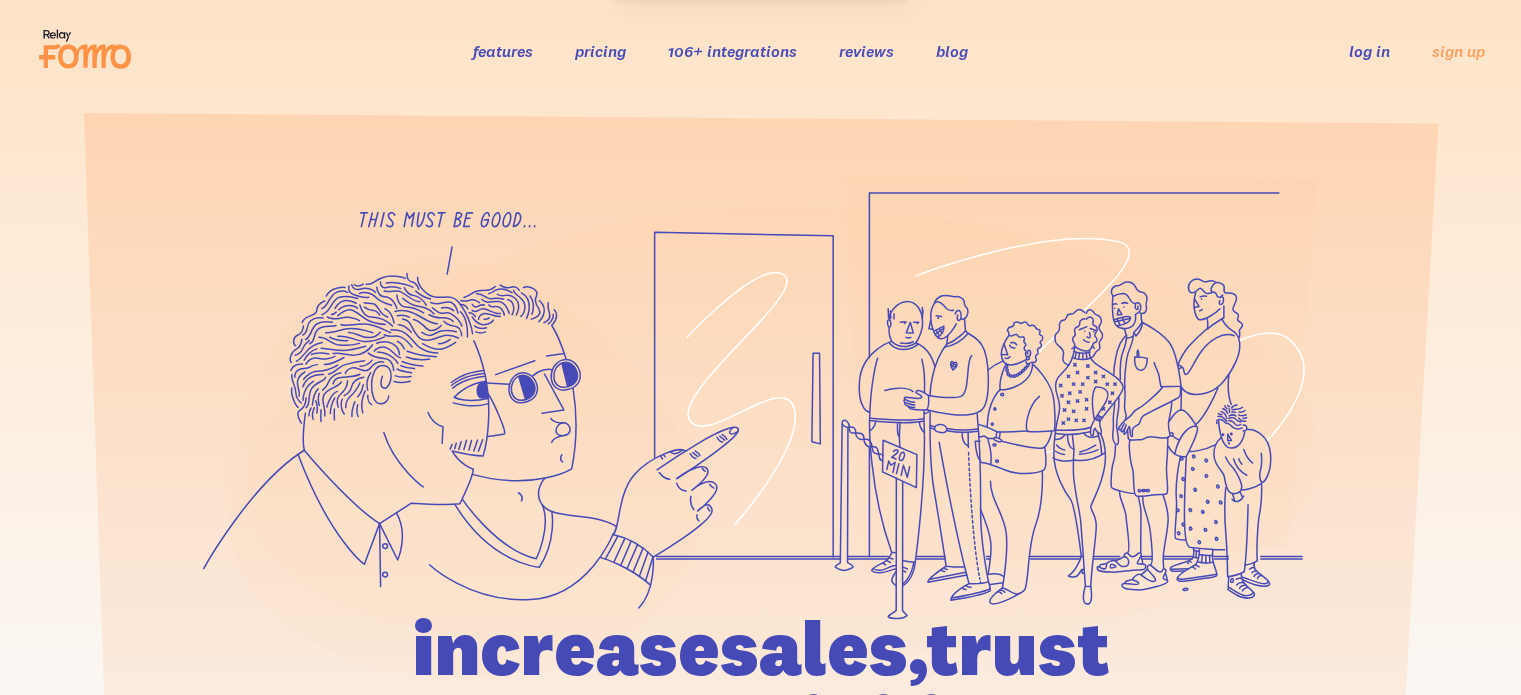 scroll, scrollTop: 0, scrollLeft: 0, axis: both 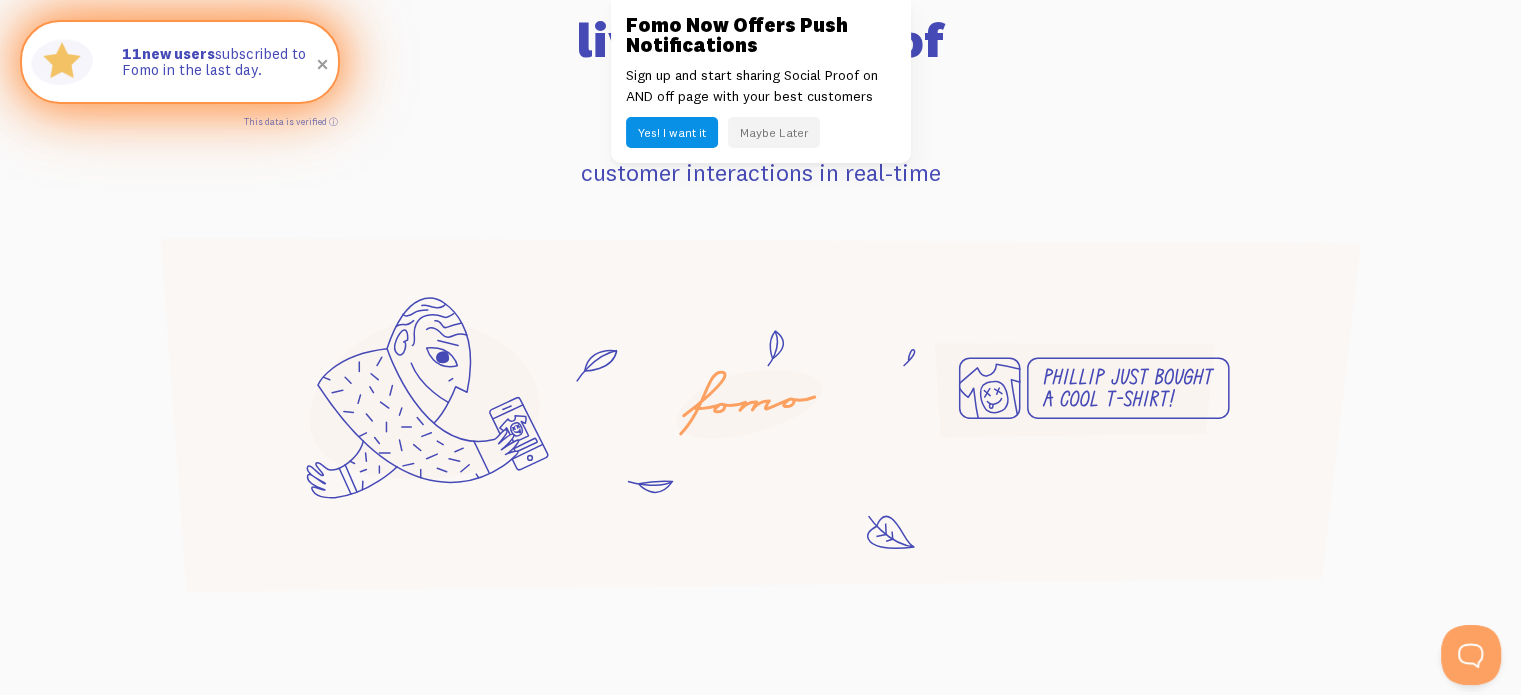 click on "11  new users  subscribed to Fomo in the last day." at bounding box center (220, 62) 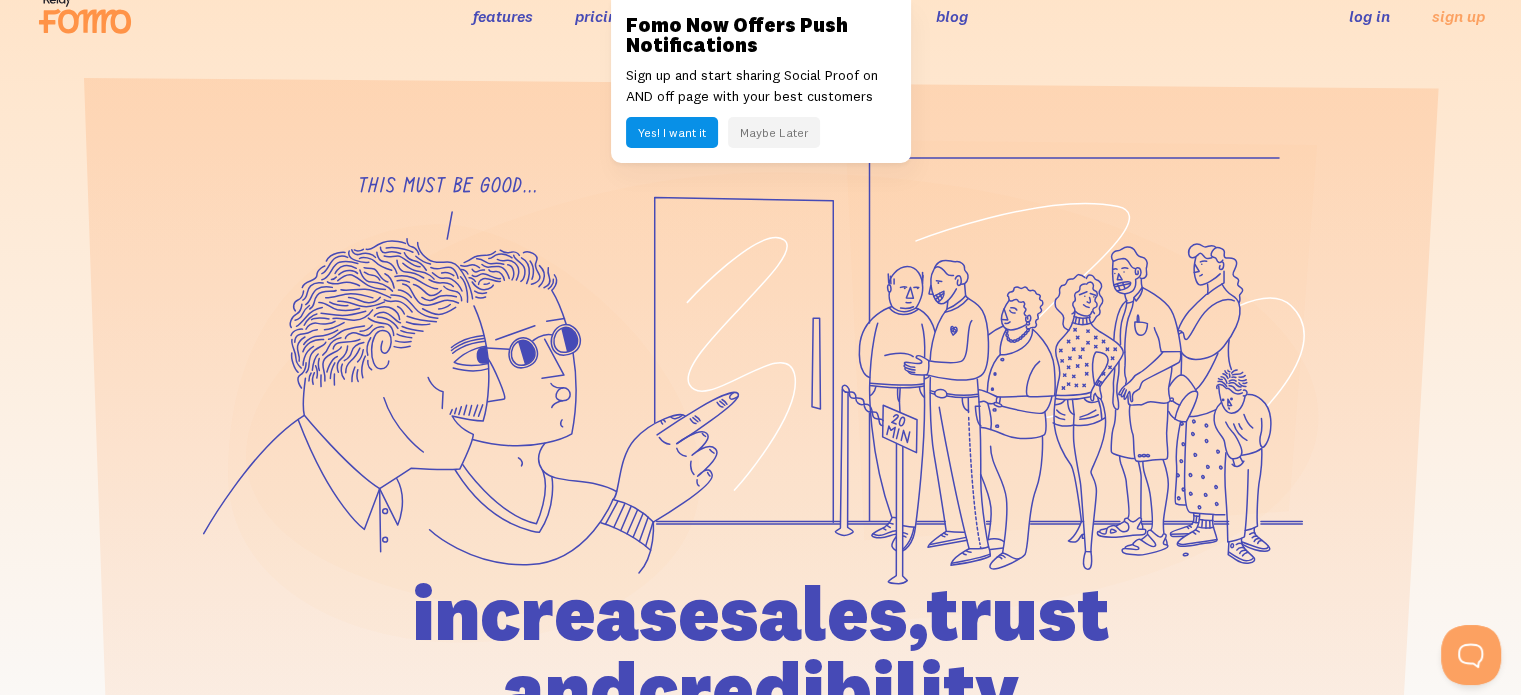 scroll, scrollTop: 0, scrollLeft: 0, axis: both 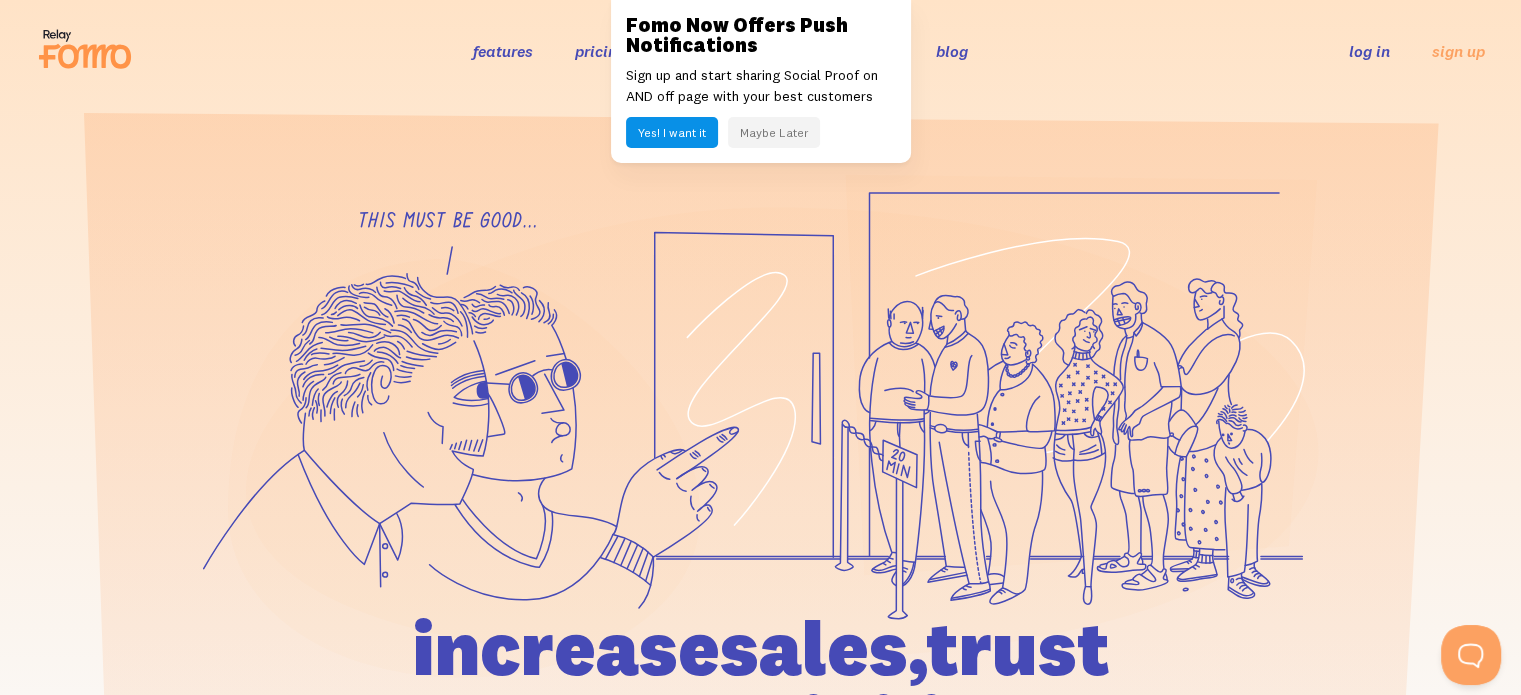 click on "Yes! I want it" at bounding box center (672, 132) 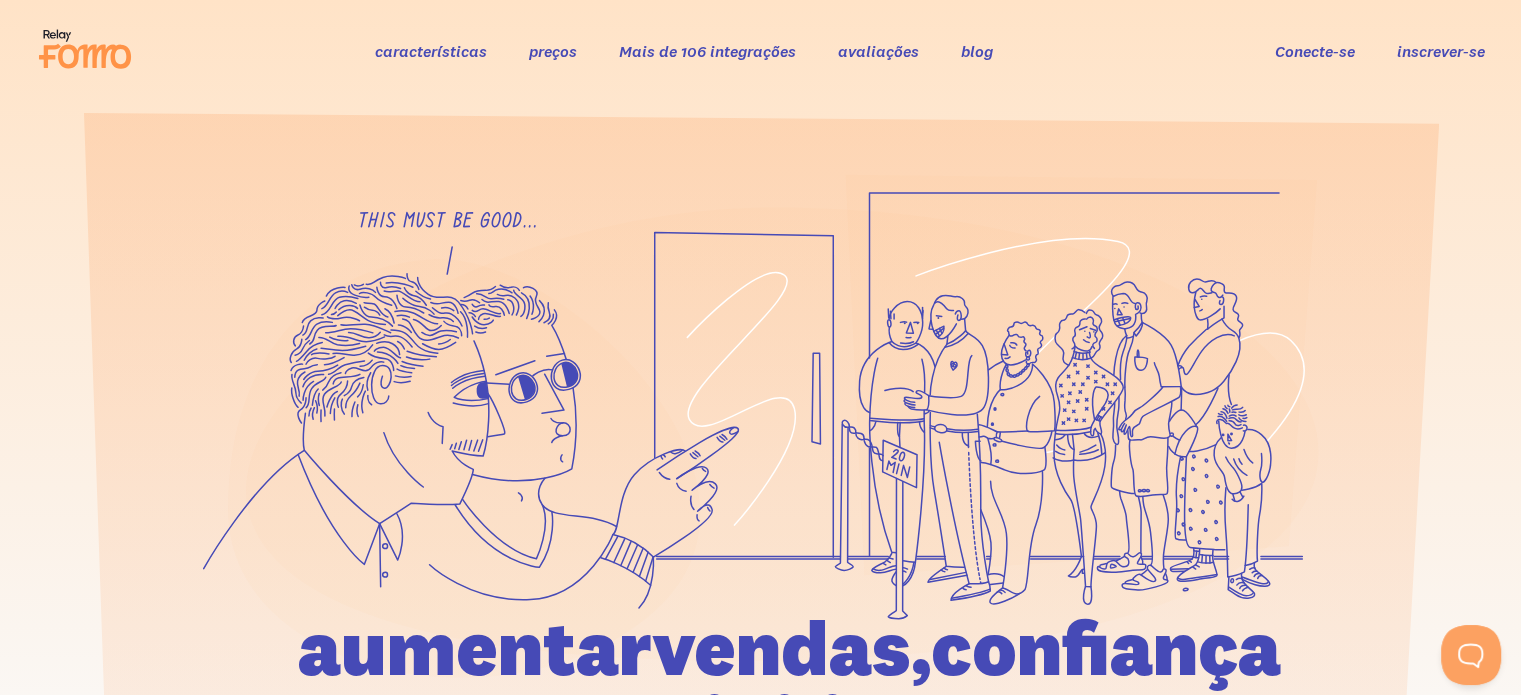 click on "inscrever-se" at bounding box center (1441, 51) 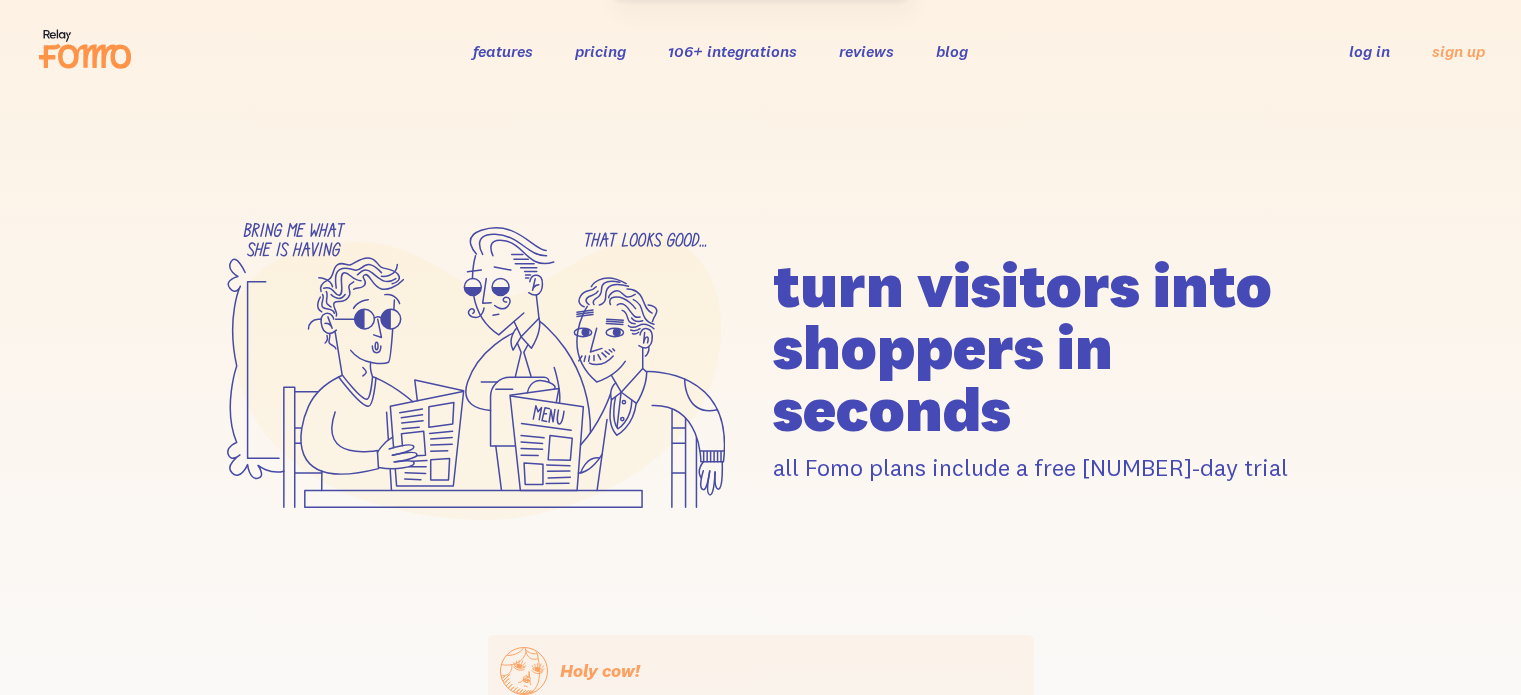 scroll, scrollTop: 0, scrollLeft: 0, axis: both 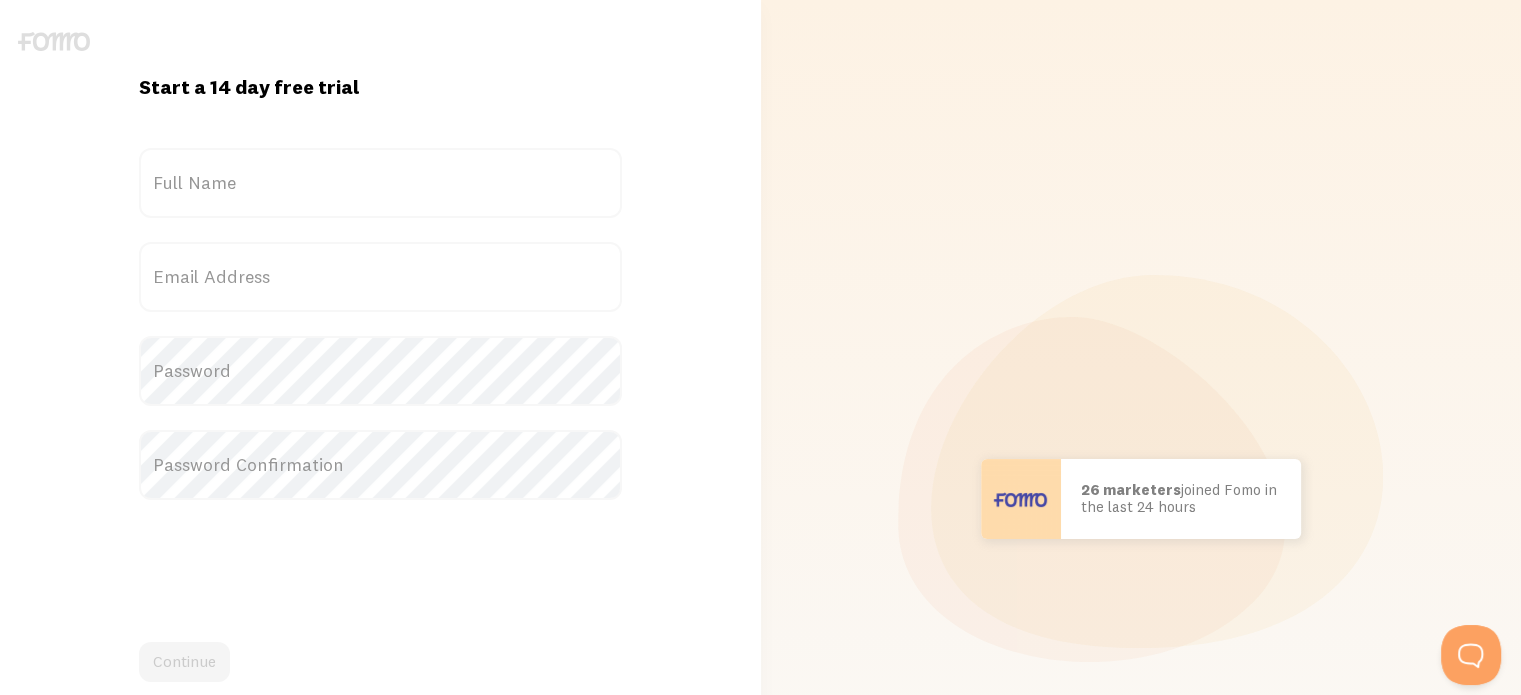 click on "Full Name" at bounding box center [380, 183] 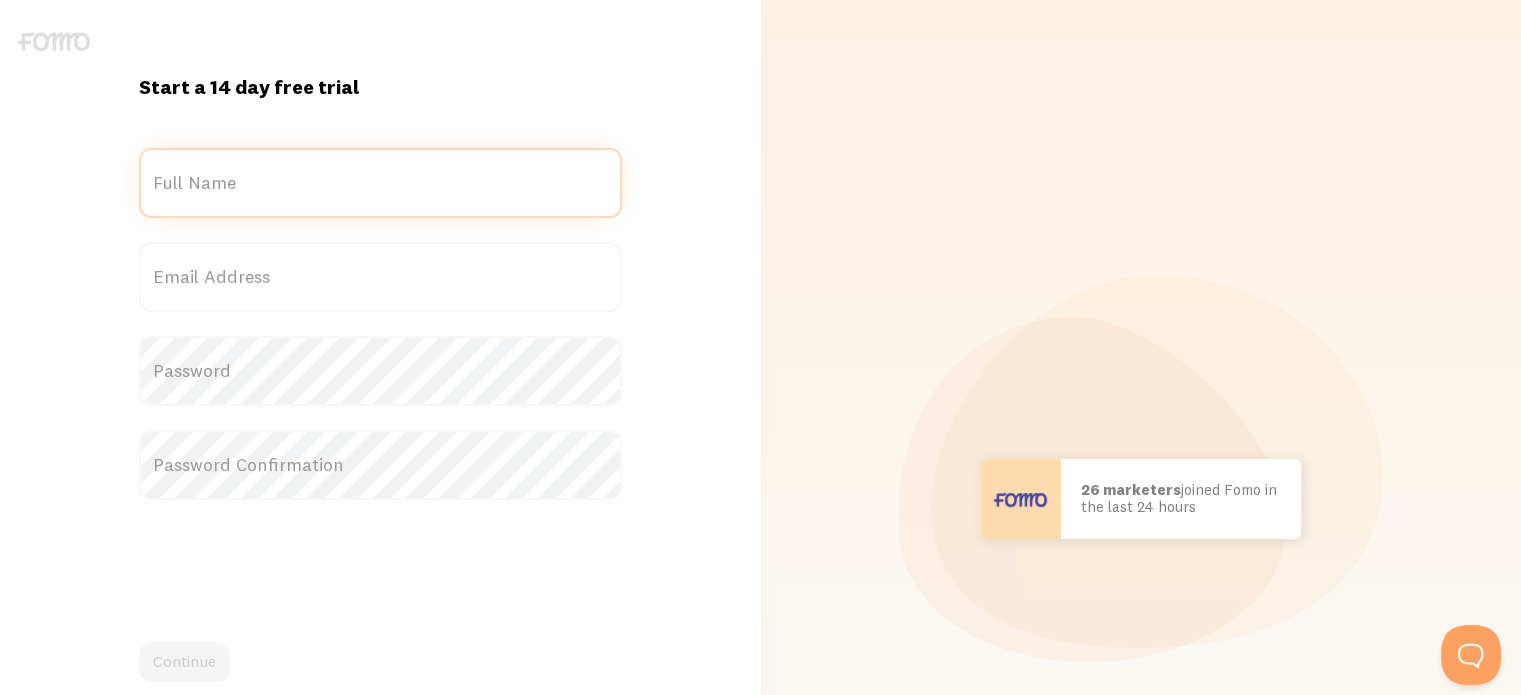 click on "Full Name" at bounding box center [380, 183] 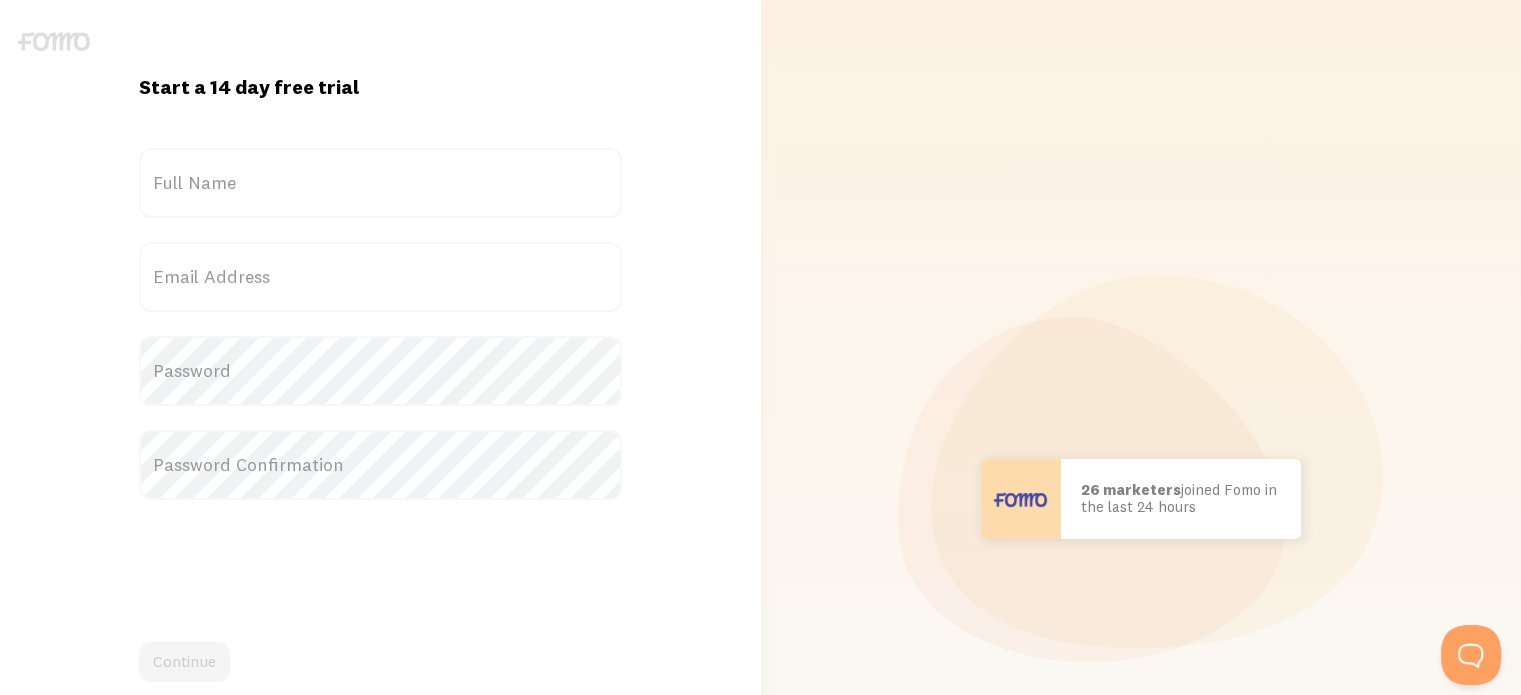 click on "Full Name" at bounding box center (380, 183) 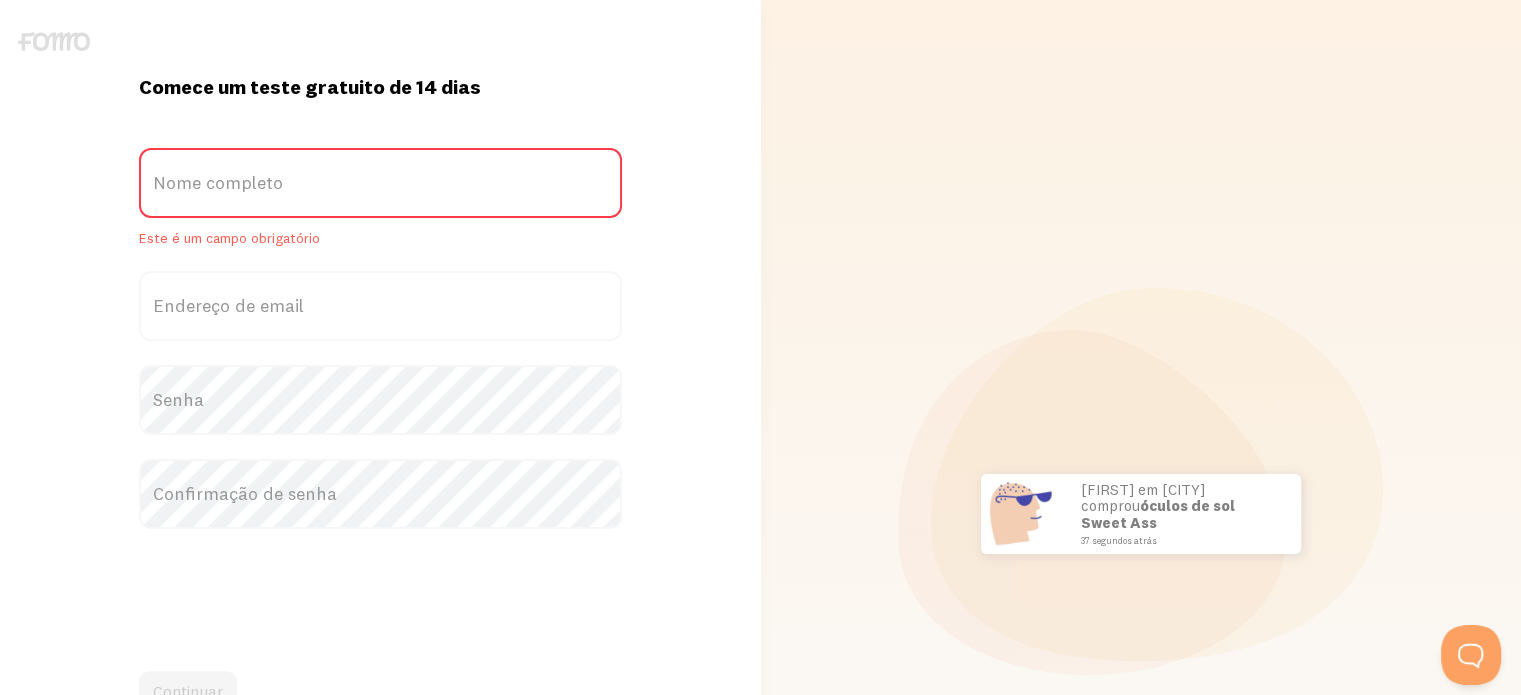 click on "Nome completo" at bounding box center [380, 183] 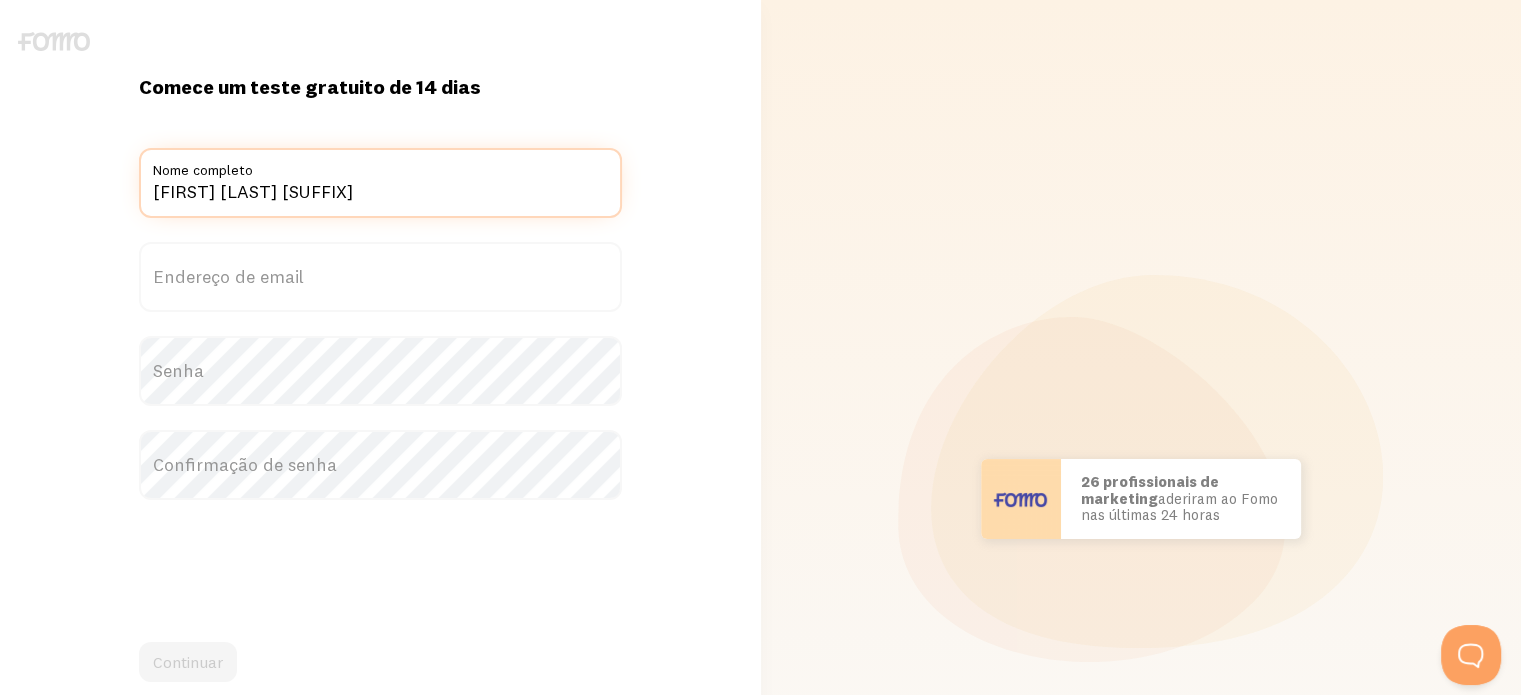 type on "Douglas Bueno Jr" 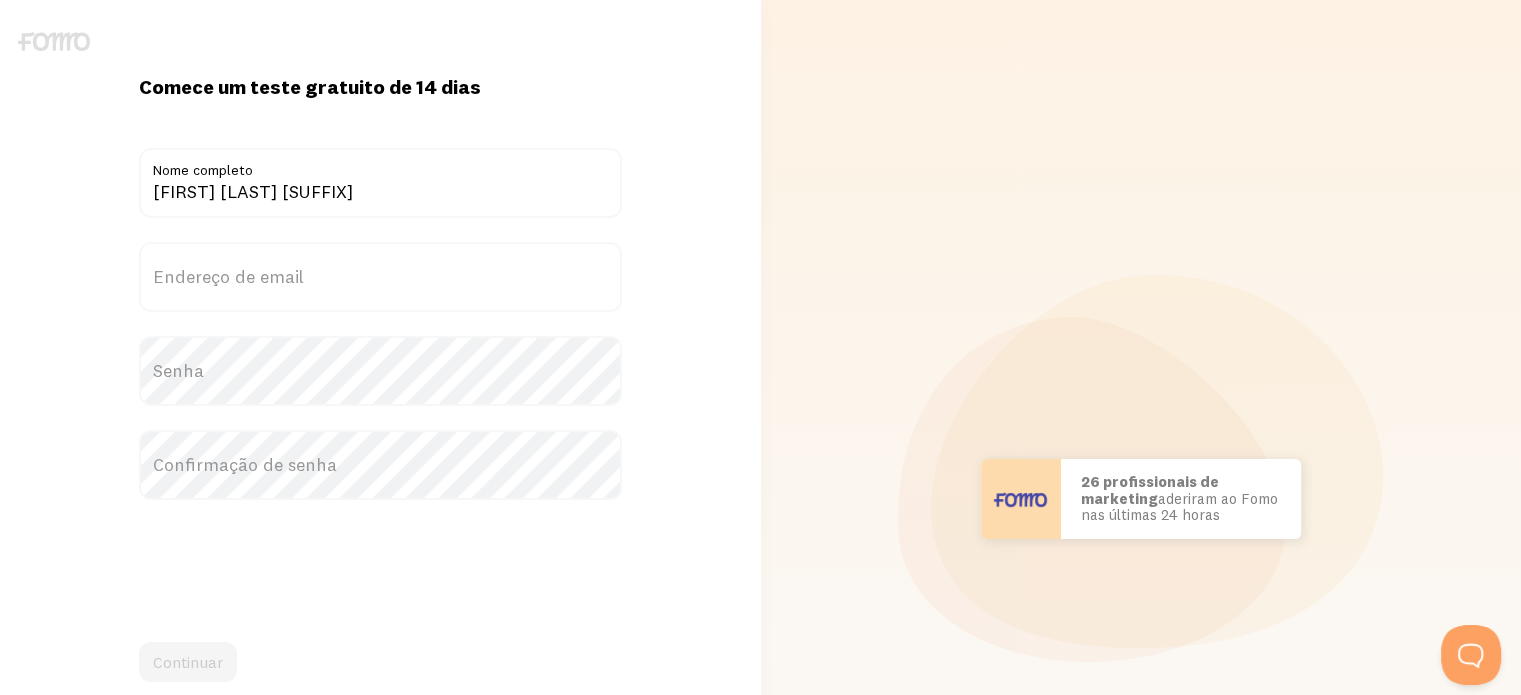 click on "Endereço de email" at bounding box center [380, 277] 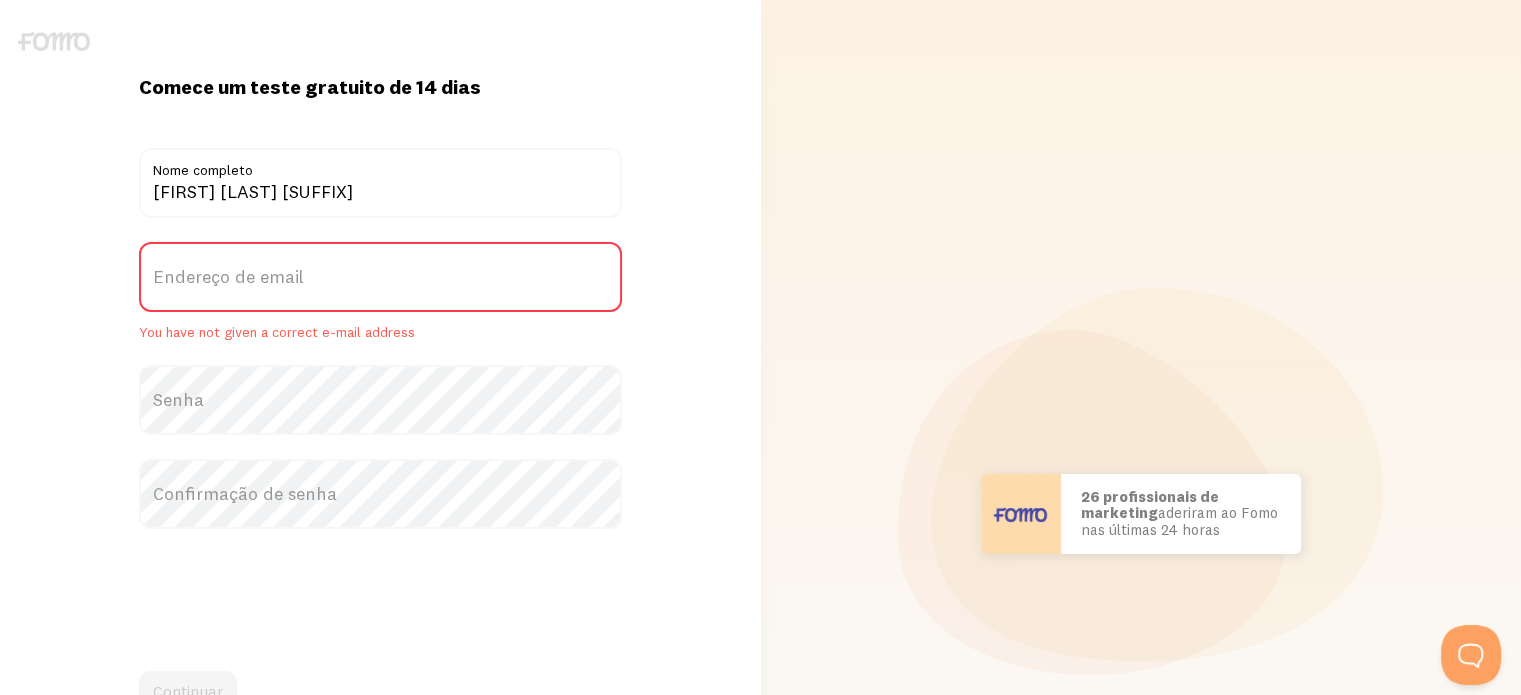click on "Endereço de email" at bounding box center [228, 276] 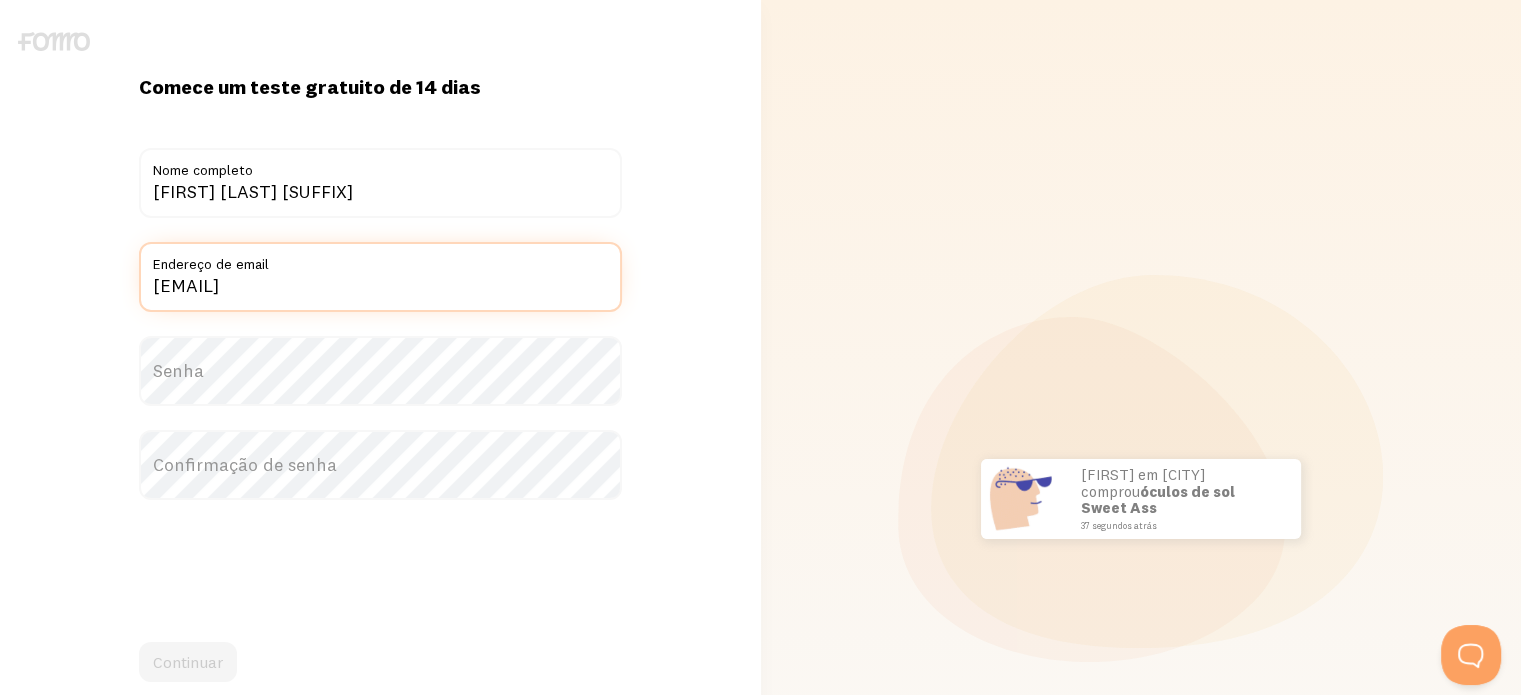 click on "douglasbuenojunior@gmail.com" at bounding box center [380, 277] 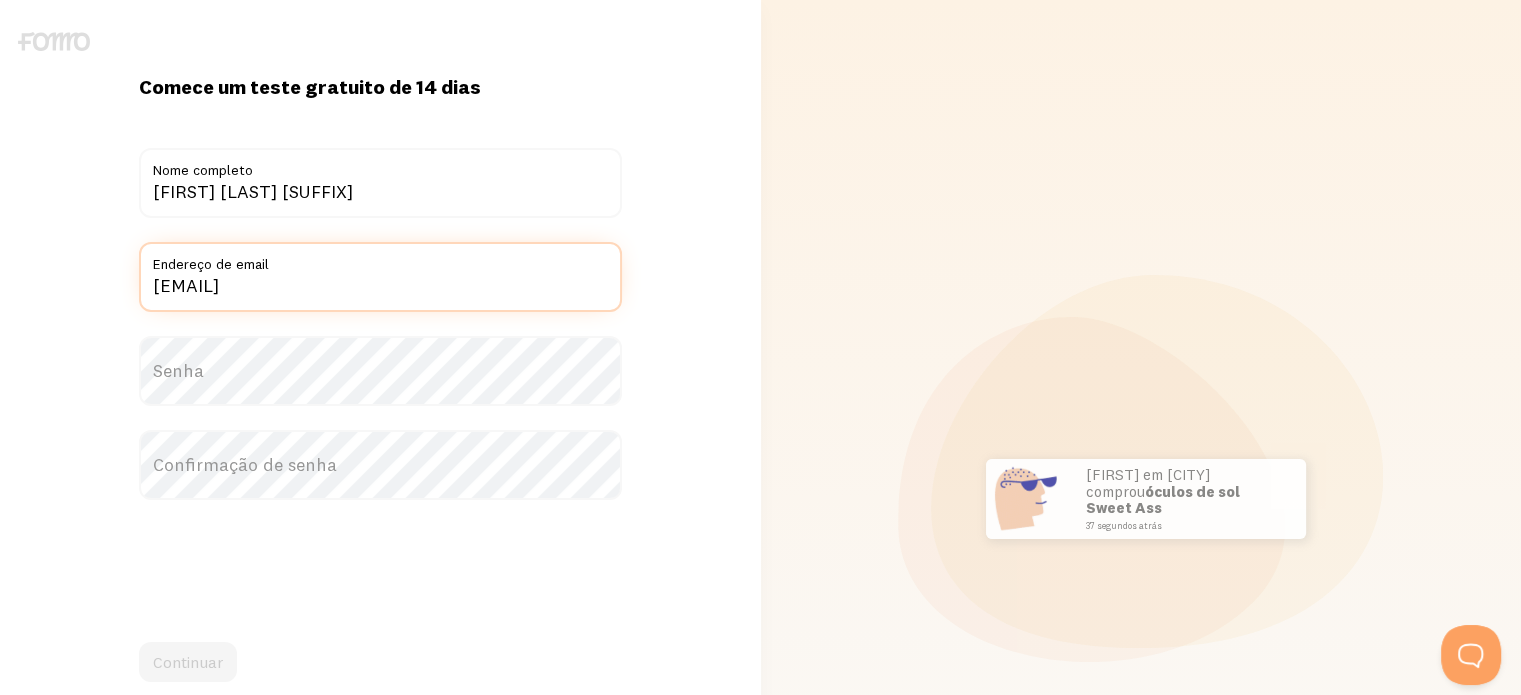 type on "douglasbuenojr@gmail.com" 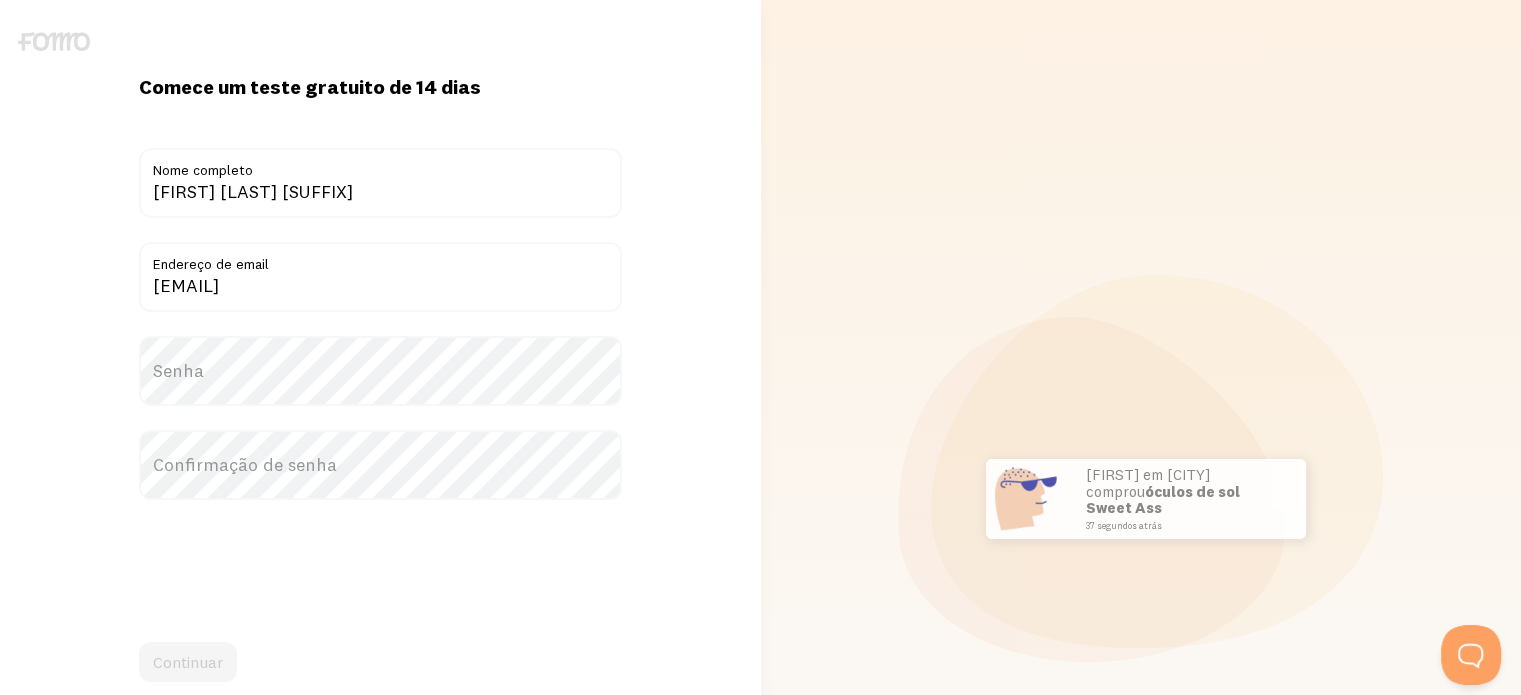 click on "Senha" at bounding box center (380, 371) 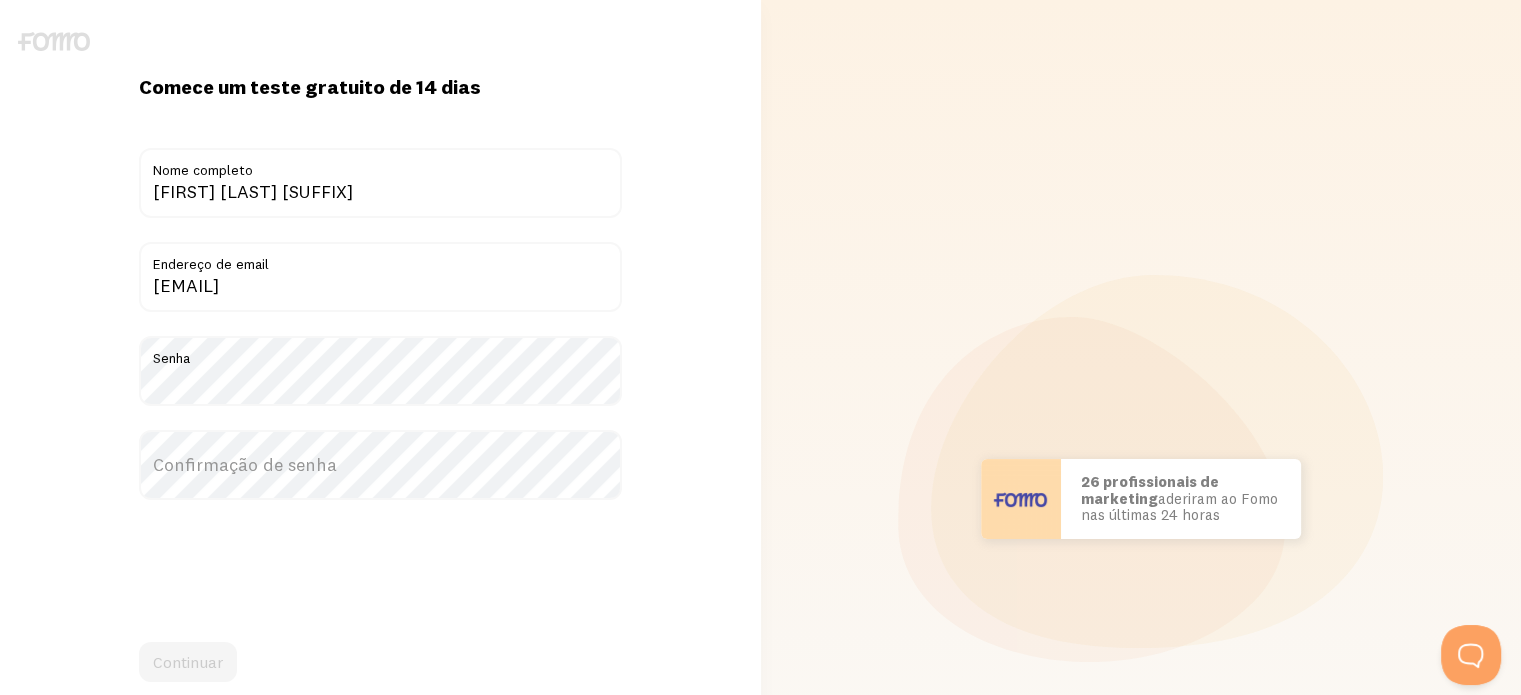 click on "Confirmação de senha" at bounding box center (245, 464) 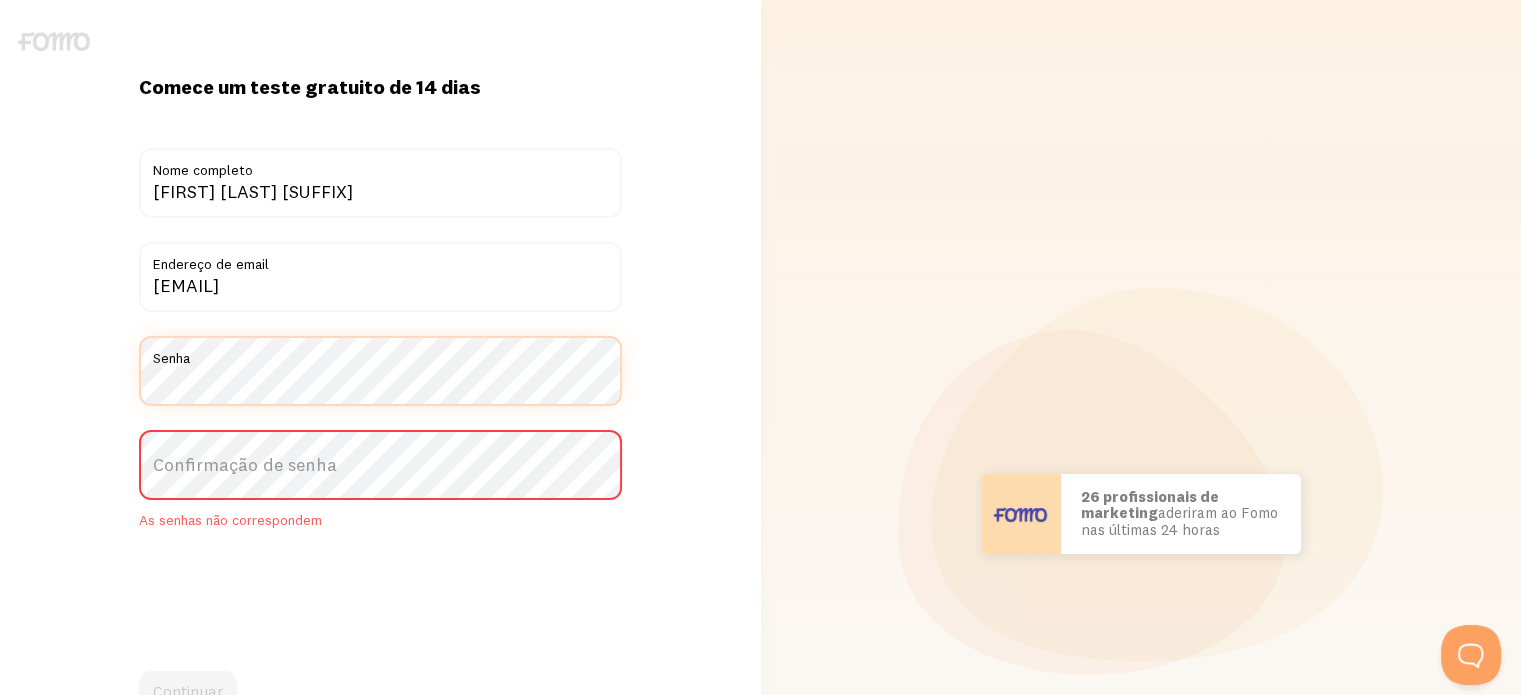 click on "Comece um teste gratuito de 14 dias
{{ count }} pessoas se inscreveram hoje!
Título
Douglas Bueno Jr
Nome completo
douglasbuenojr@gmail.com
Endereço de email
Senha
Confirmação de senha
As senhas não correspondem
Continuar
Ao se inscrever, você concorda e aceita nossos
Termos  e o  Contrato de Processamento de Dados  .
Já tem uma conta?  Entre aqui!" at bounding box center (380, 513) 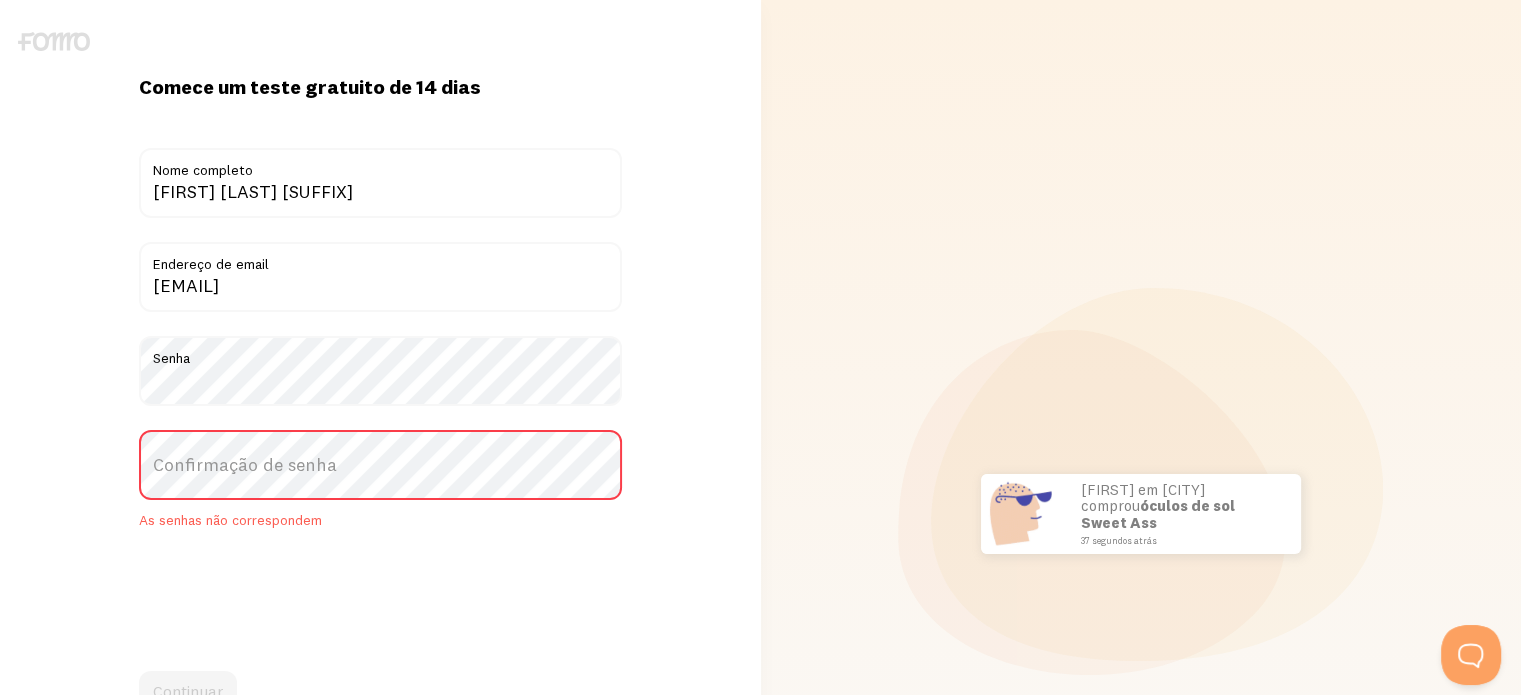 drag, startPoint x: 124, startPoint y: 384, endPoint x: 78, endPoint y: 378, distance: 46.389652 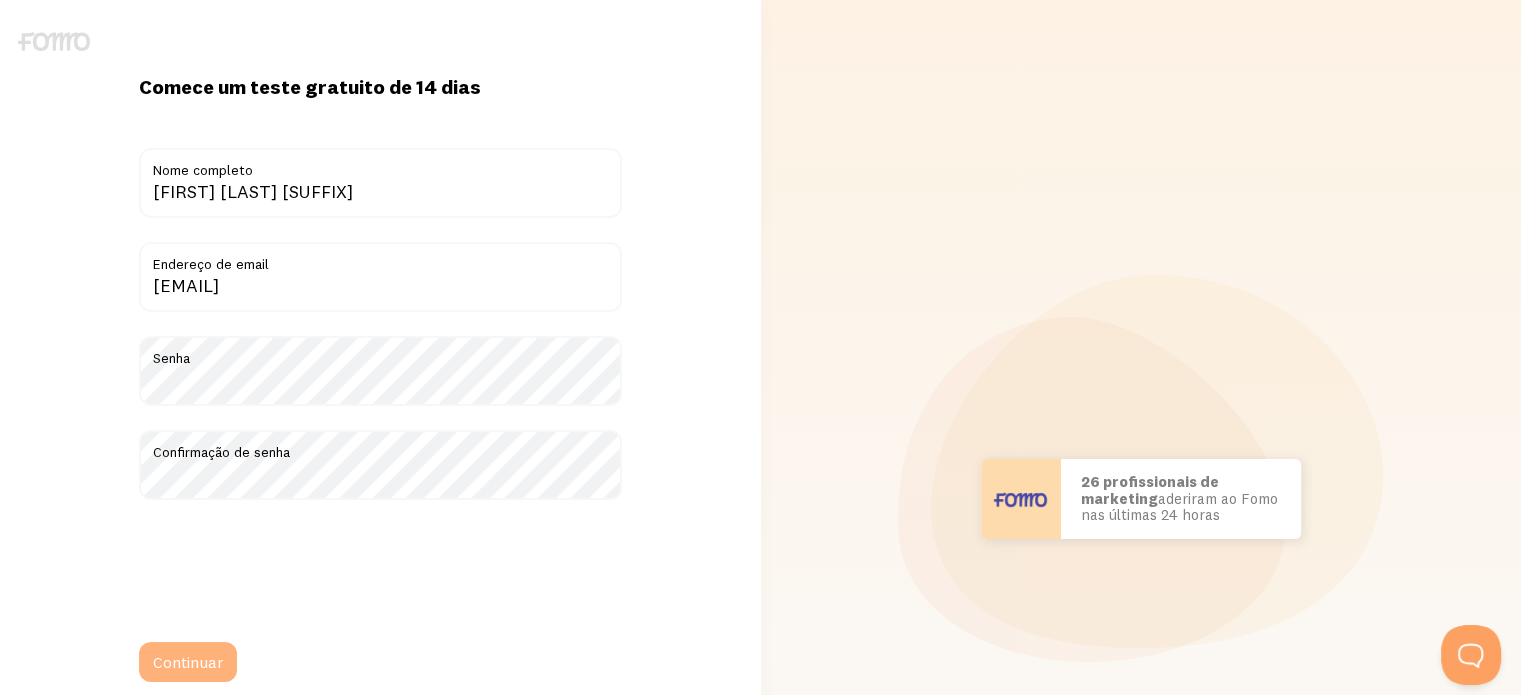 click on "Continuar" at bounding box center [188, 662] 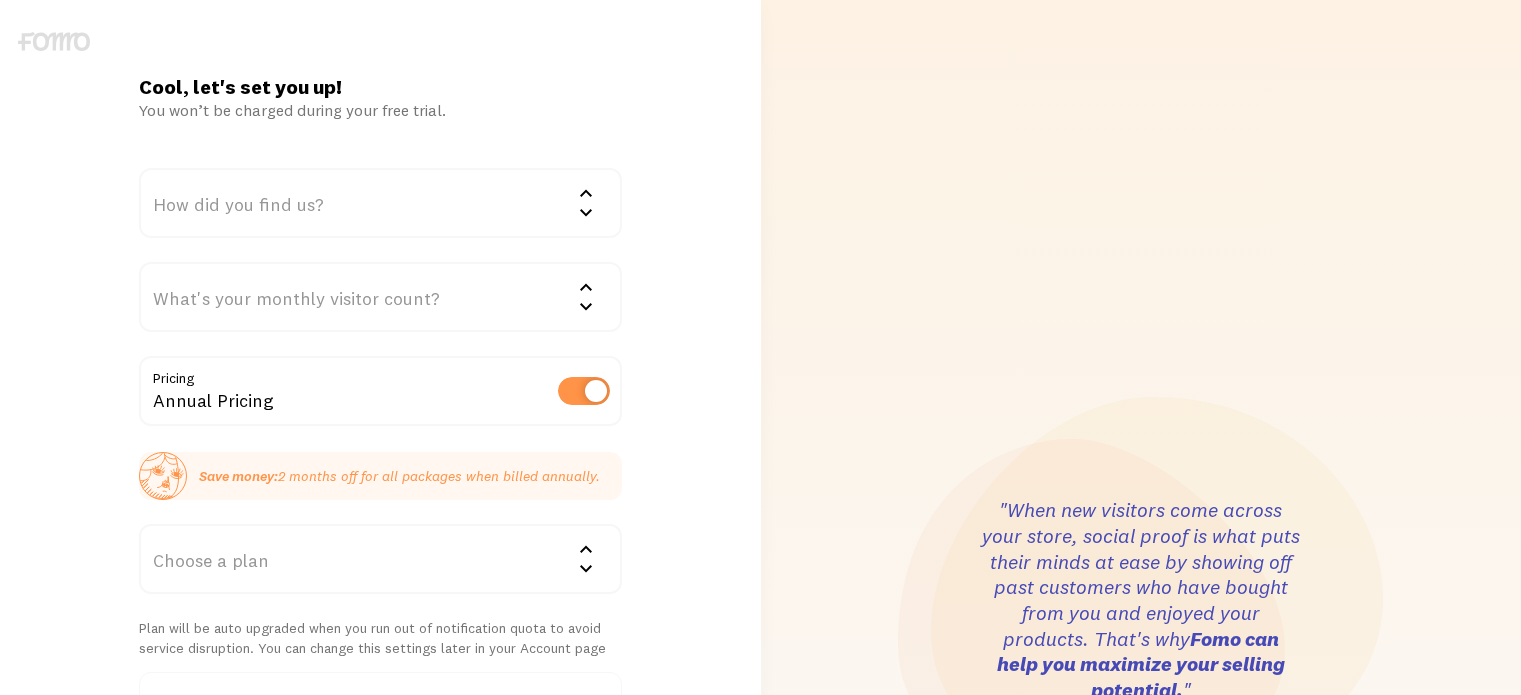 scroll, scrollTop: 0, scrollLeft: 0, axis: both 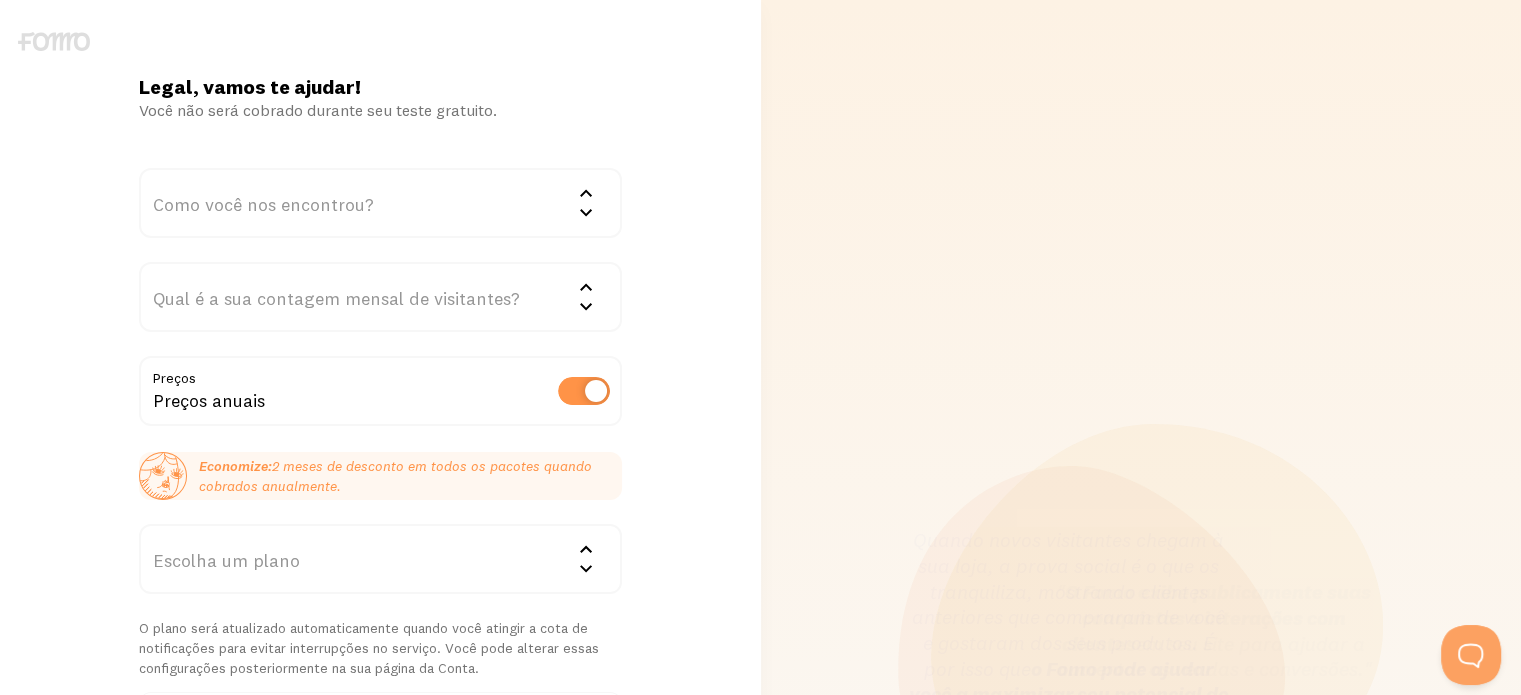 click on "Como você nos encontrou?" at bounding box center [380, 203] 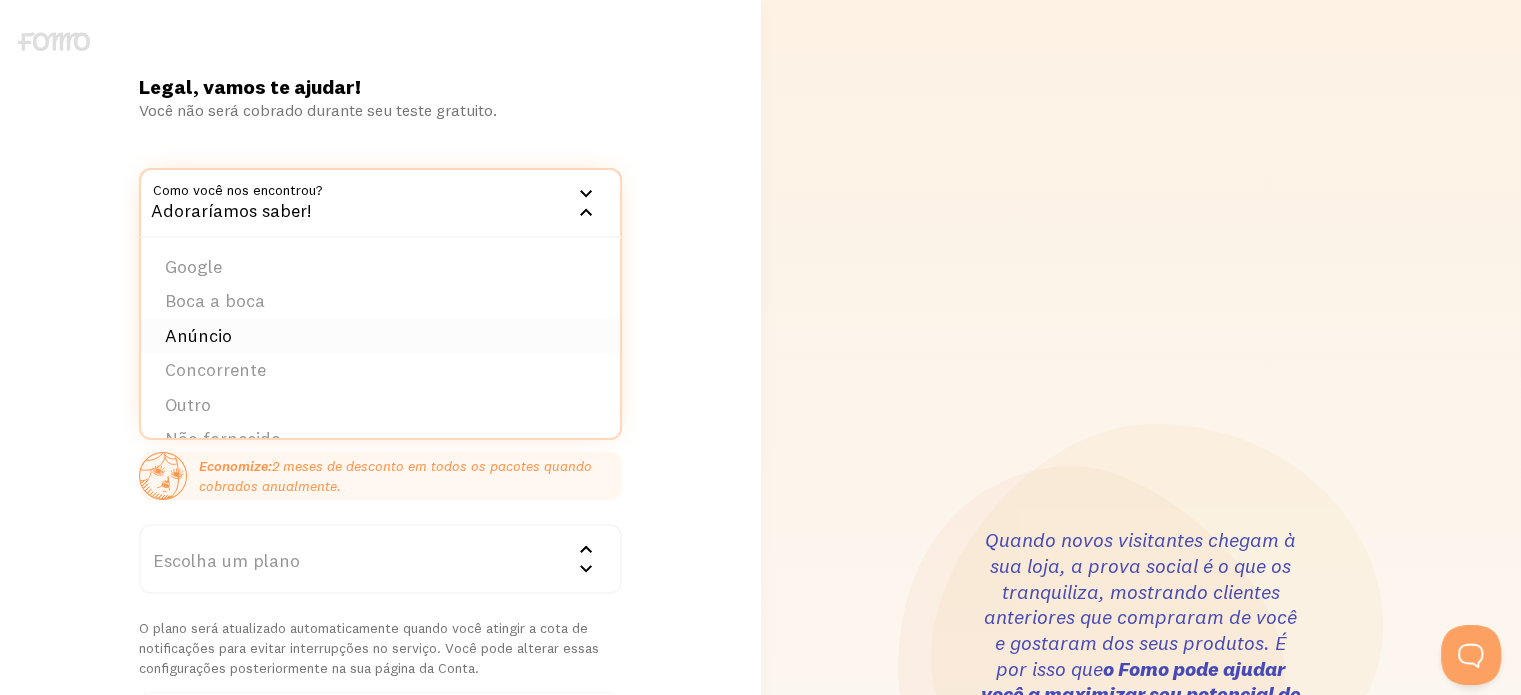 click on "Anúncio" at bounding box center [380, 336] 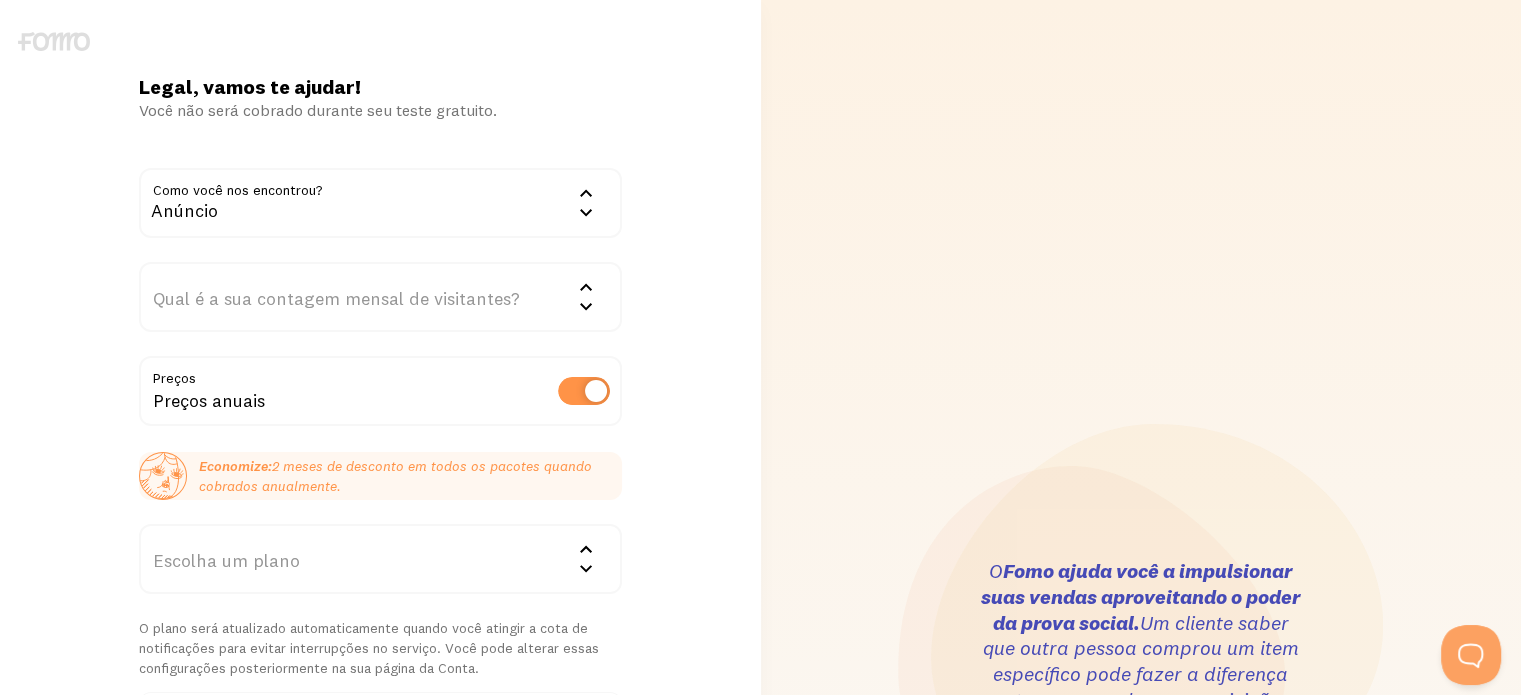 click on "Qual é a sua contagem mensal de visitantes?" at bounding box center [336, 298] 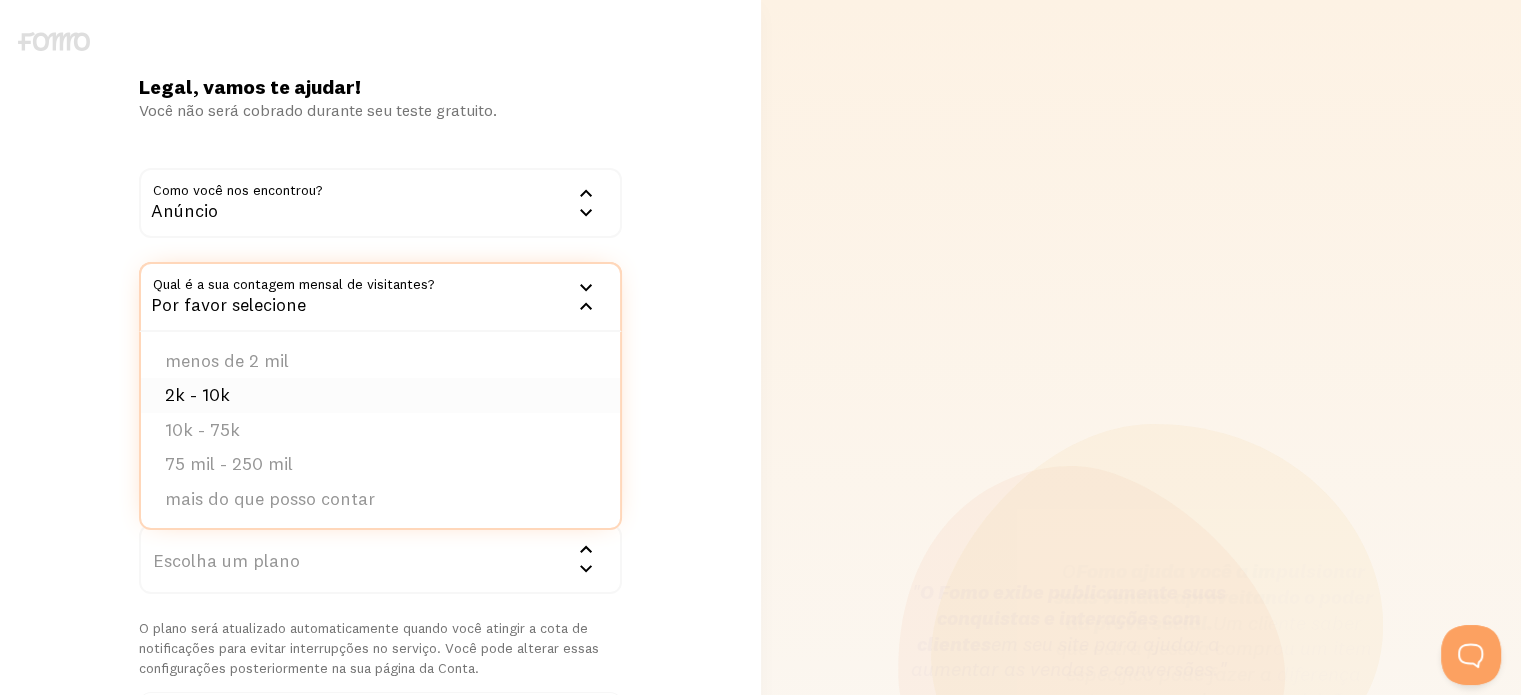click on "2k - 10k" at bounding box center (380, 395) 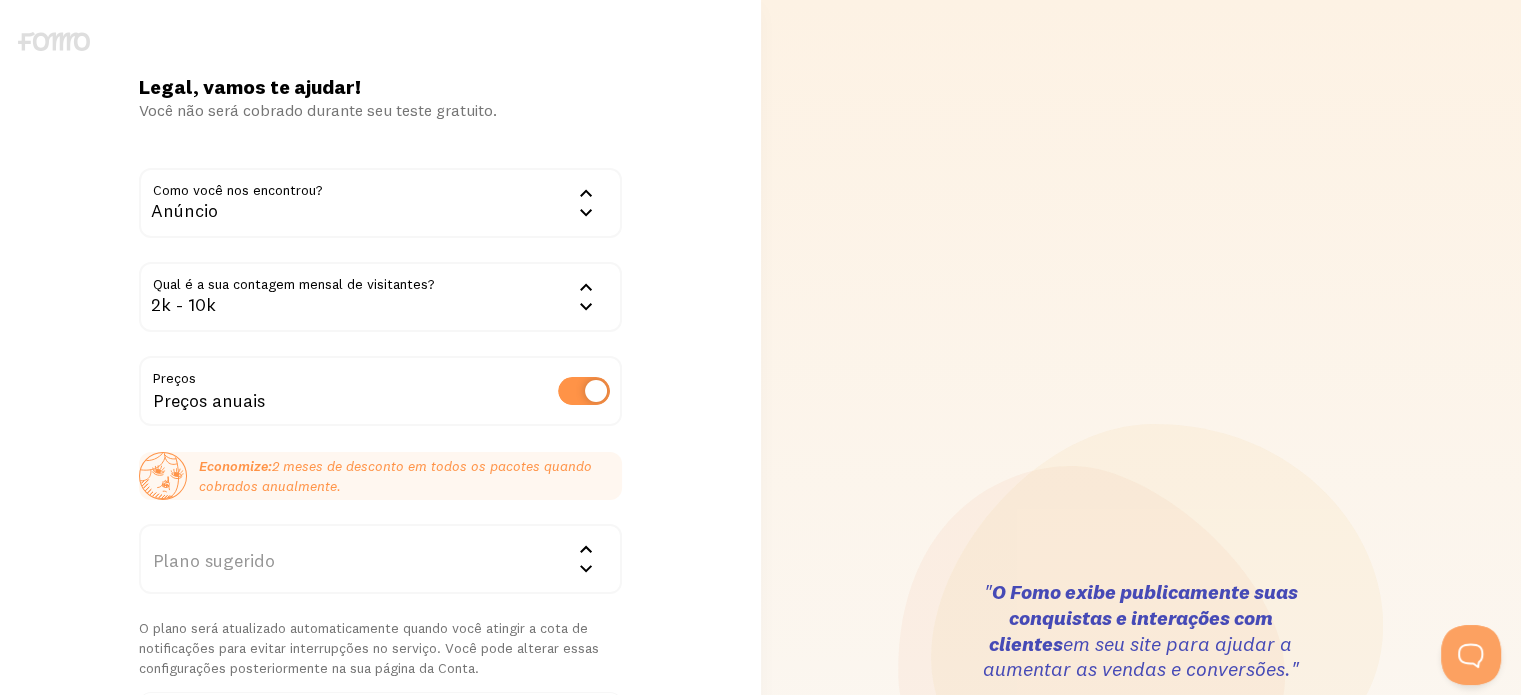 click on "Plano sugerido" at bounding box center (380, 559) 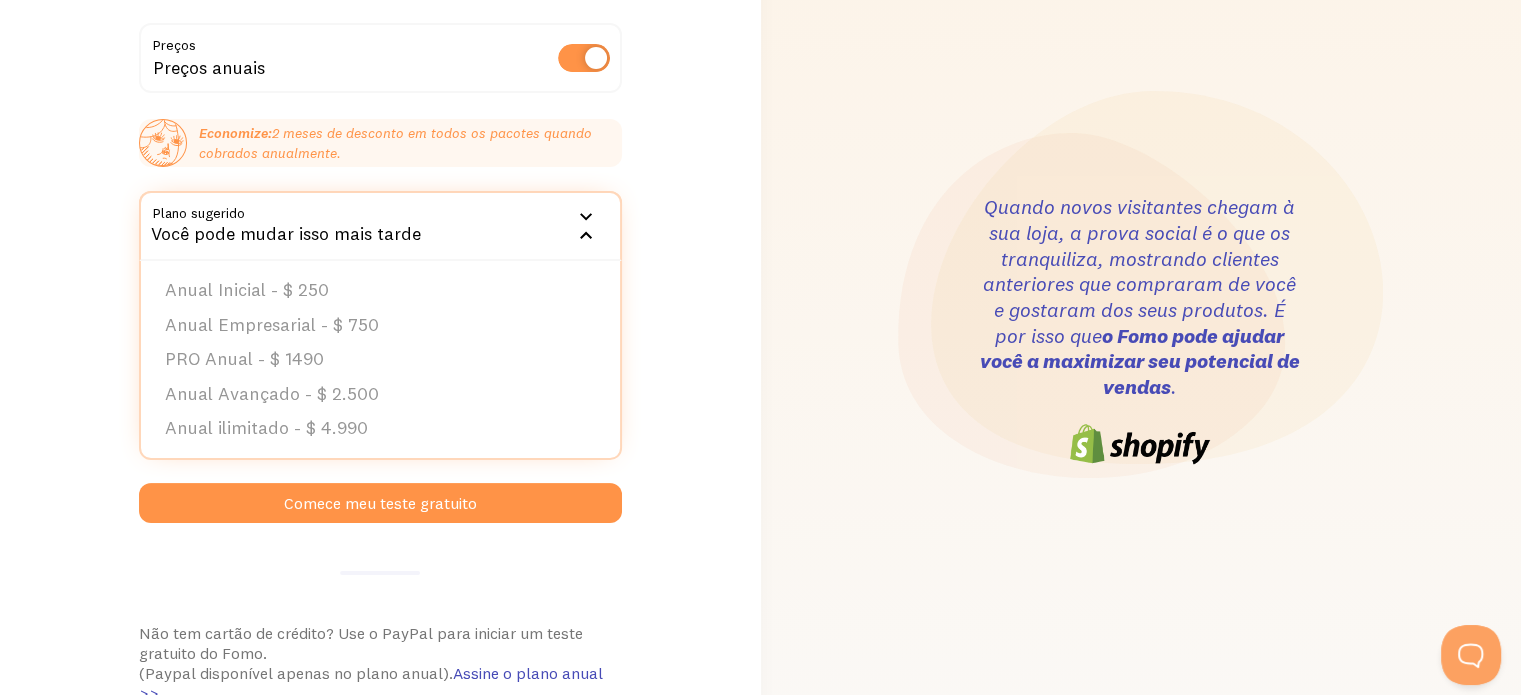 scroll, scrollTop: 0, scrollLeft: 0, axis: both 